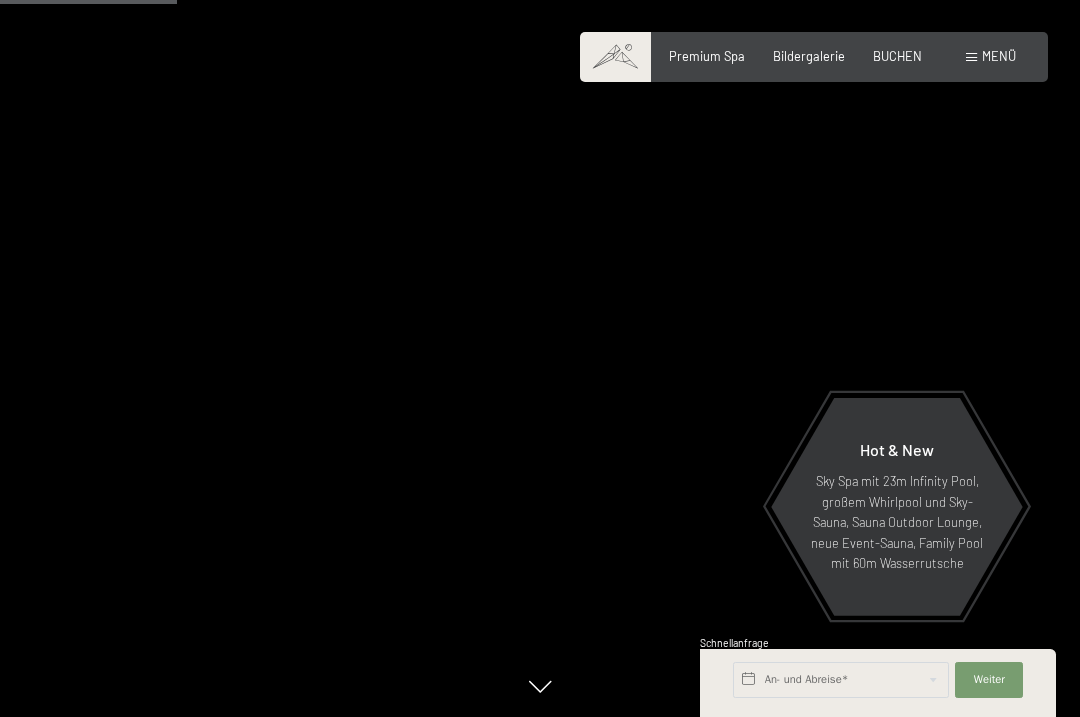 scroll, scrollTop: 1373, scrollLeft: 0, axis: vertical 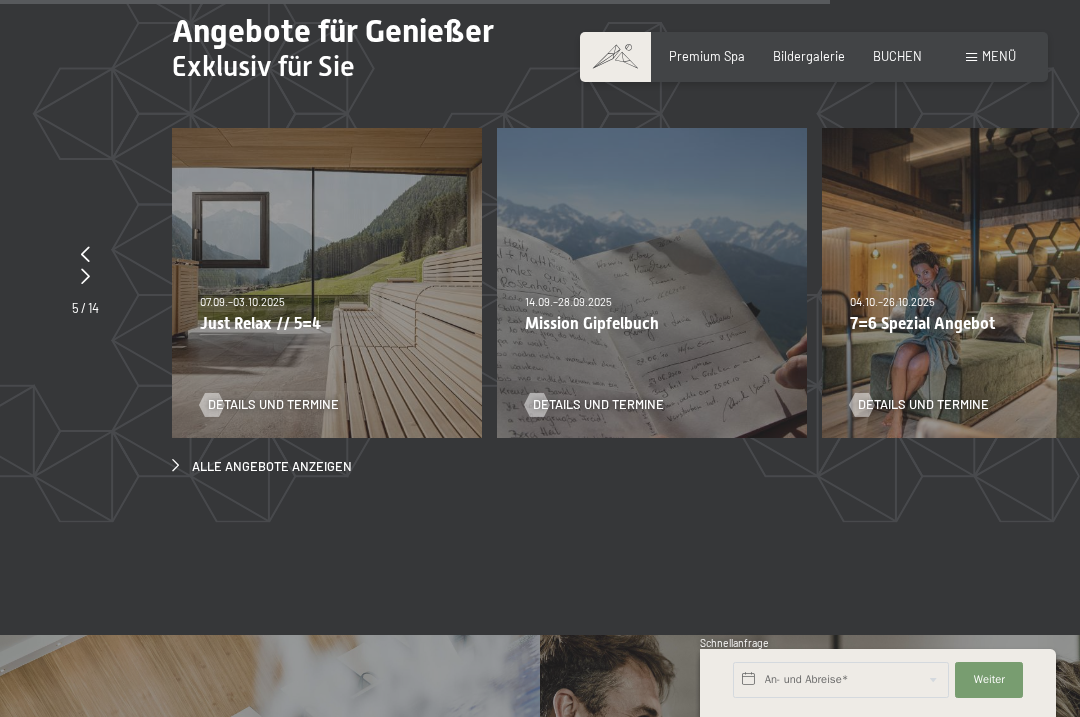 click on "07.09.–03.10.2025" at bounding box center [242, 301] 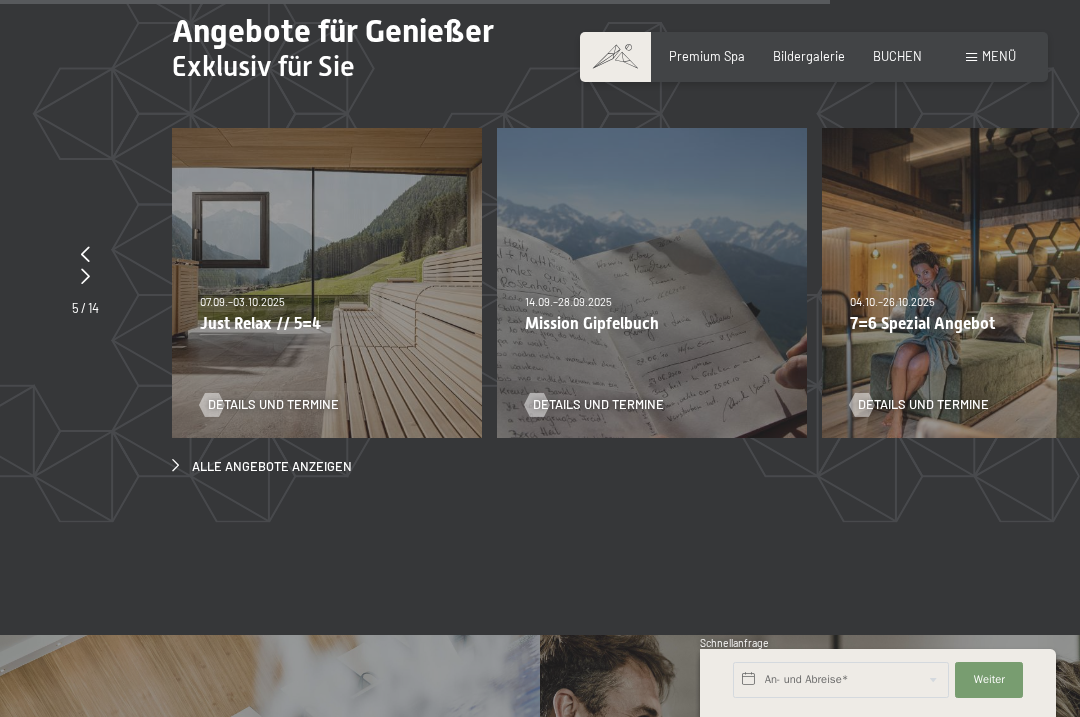 click on "Details und Termine" at bounding box center (273, 405) 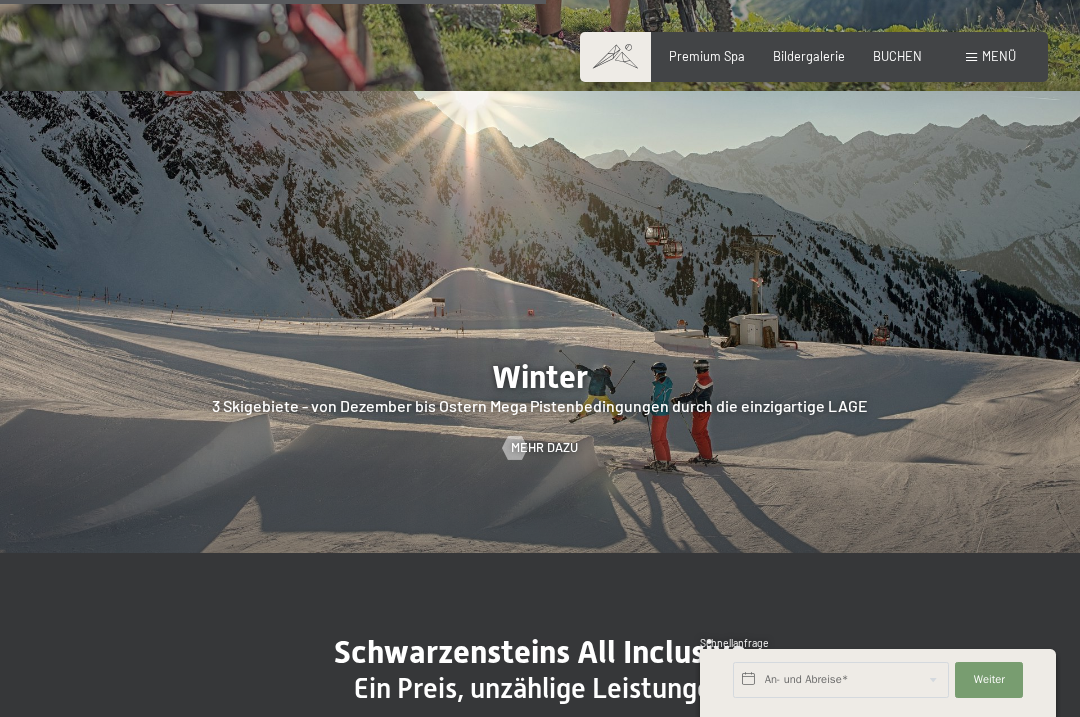 scroll, scrollTop: 3472, scrollLeft: 0, axis: vertical 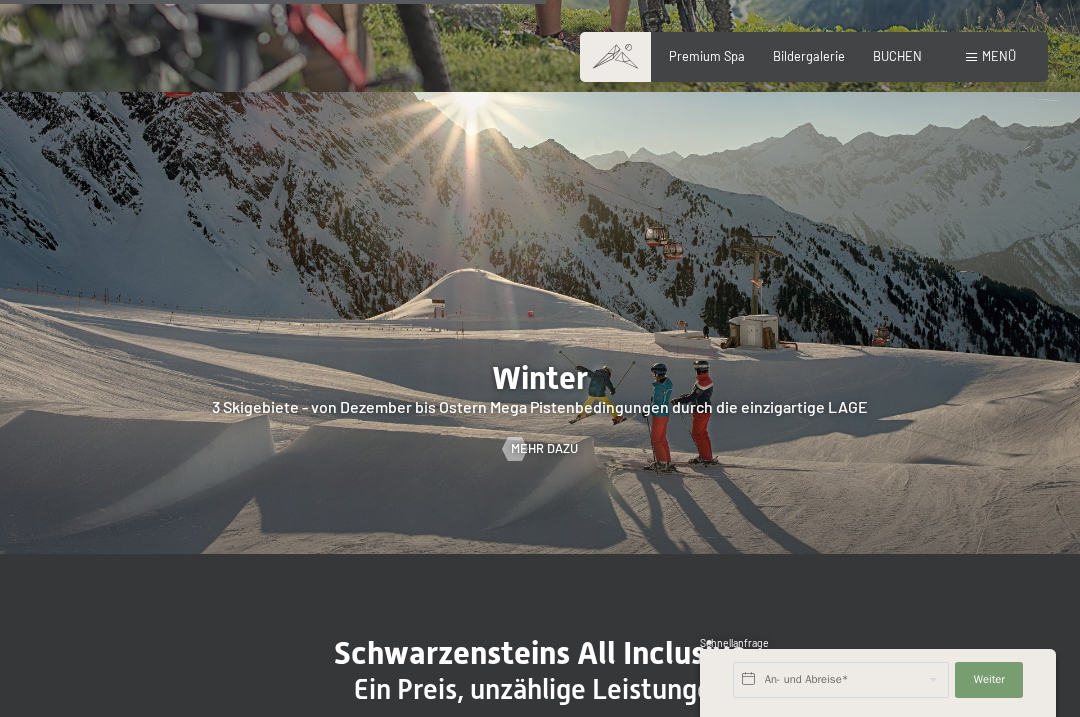 click at bounding box center [515, 449] 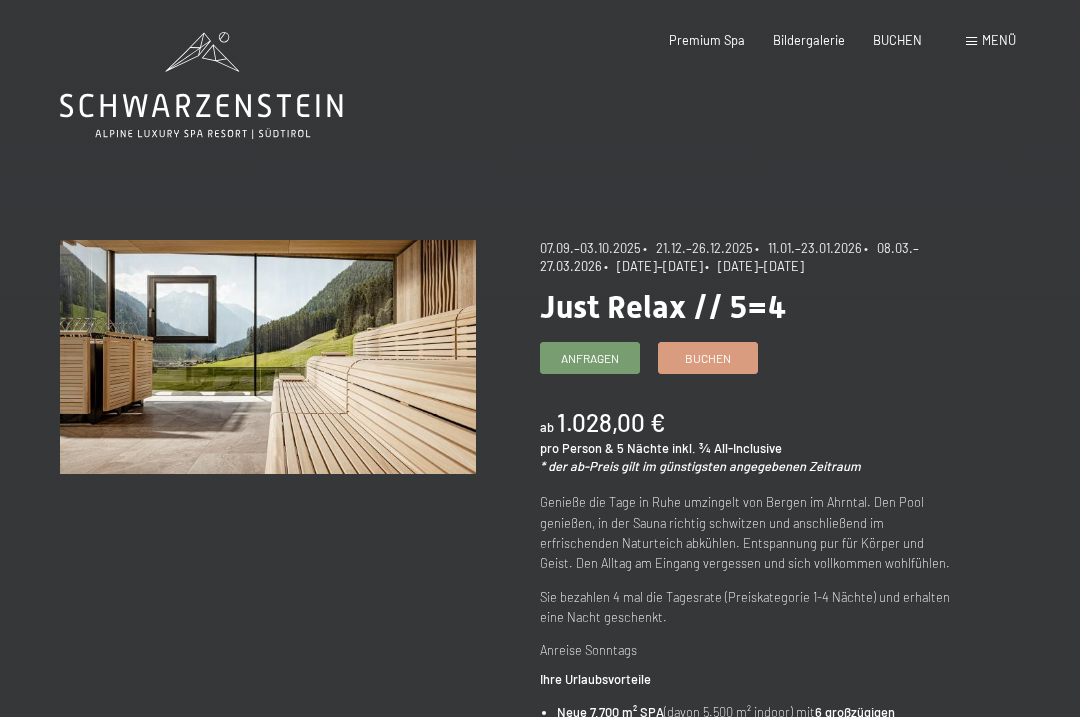 scroll, scrollTop: 0, scrollLeft: 0, axis: both 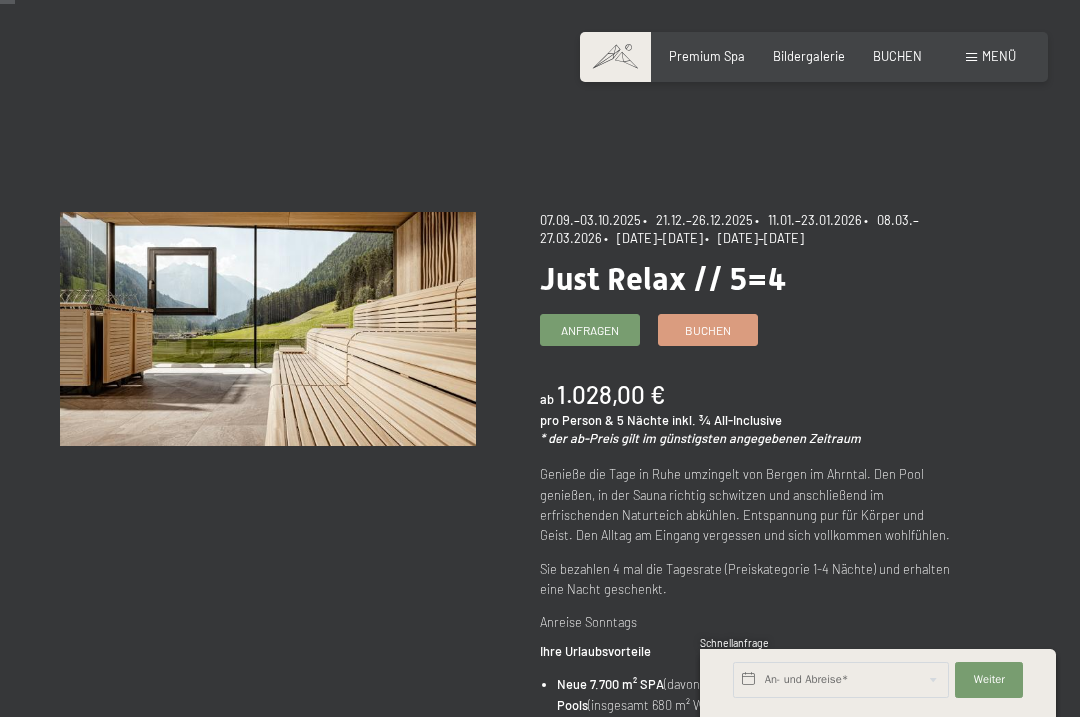 click on "Buchen" at bounding box center [708, 330] 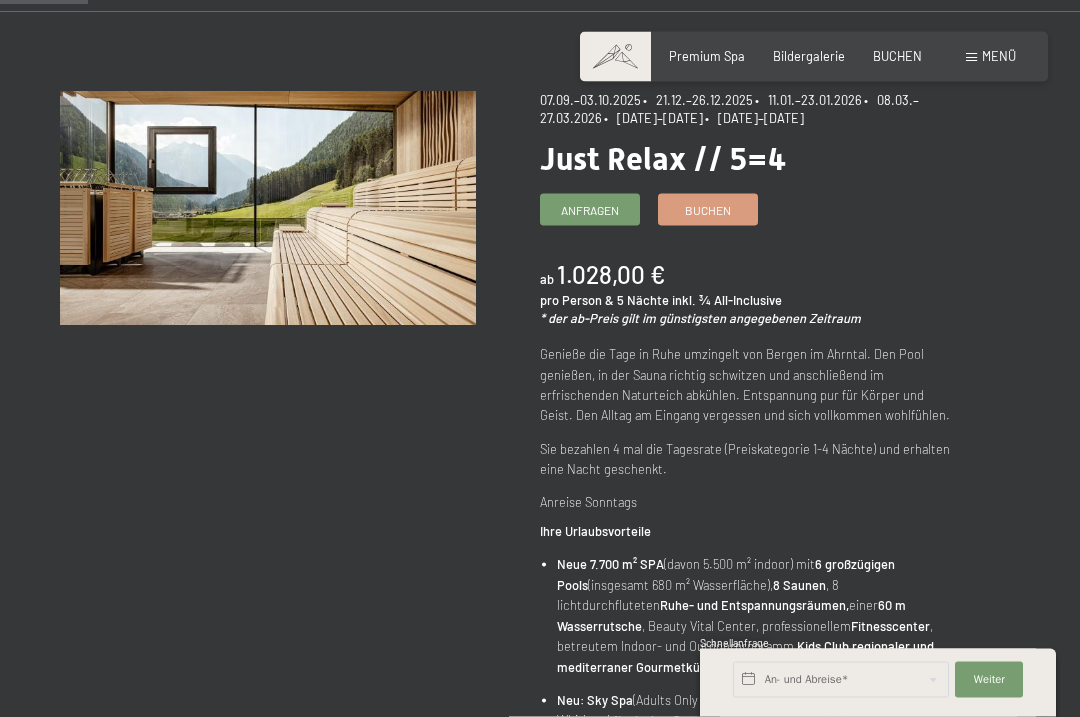 scroll, scrollTop: 143, scrollLeft: 0, axis: vertical 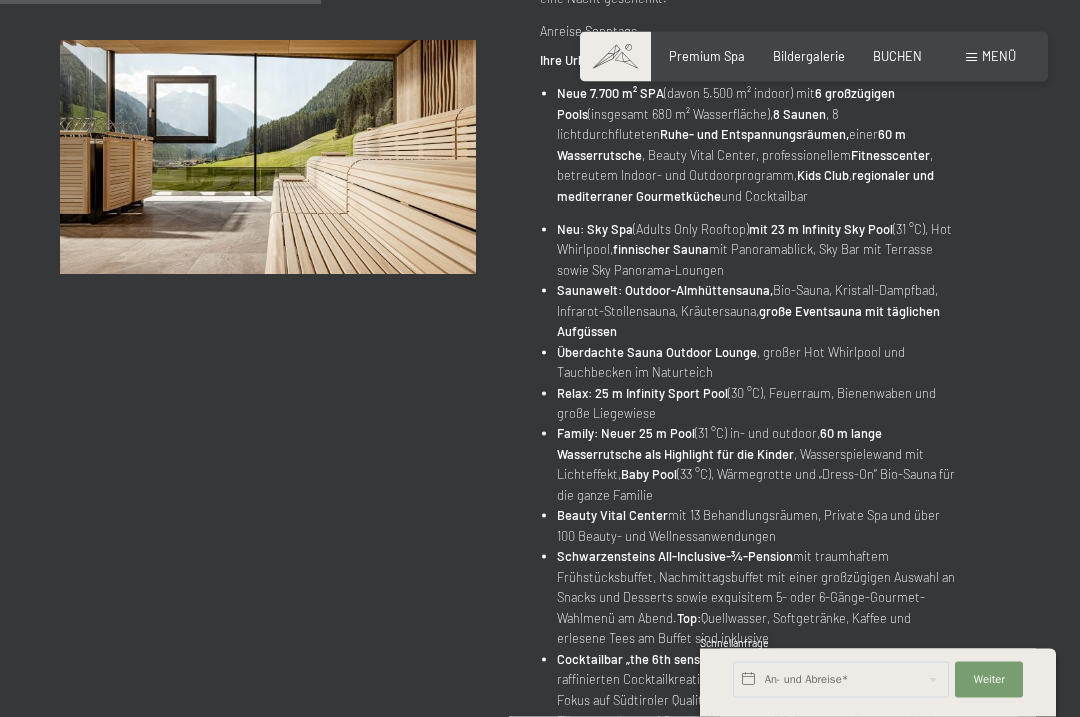 click on "Angebot wechseln (3 / 14)                             07.09.–03.10.2025      •   21.12.–26.12.2025      •   11.01.–23.01.2026      •   08.03.–27.03.2026      •   08.11.–04.12.2026      •   13.12.–25.12.2026          Just Relax // 5=4             Anfragen           Buchen             ab    1.028,00 €        pro Person &   5 Nächte   inkl. ¾ All-Inclusive       * der ab-Preis gilt im günstigsten angegebenen Zeitraum         Genieße die Tage in Ruhe umzingelt von Bergen im Ahrntal. Den Pool genießen, in der Sauna richtig schwitzen und anschließend im erfrischenden Naturteich abkühlen. Entspannung pur für Körper und Geist. Den Alltag am Eingang vergessen und sich vollkommen wohlfühlen.   Sie bezahlen 4 mal die Tagesrate (Preiskategorie 1-4 Nächte) und erhalten eine Nacht geschenkt.   Anreise Sonntags         Ihre Urlaubsvorteile   Neue 7.700 m² SPA  (davon 5.500 m² indoor) mit  6 großzügigen Pools  (insgesamt 680 m² Wasserfläche),  8 Saunen ," at bounding box center (540, 381) 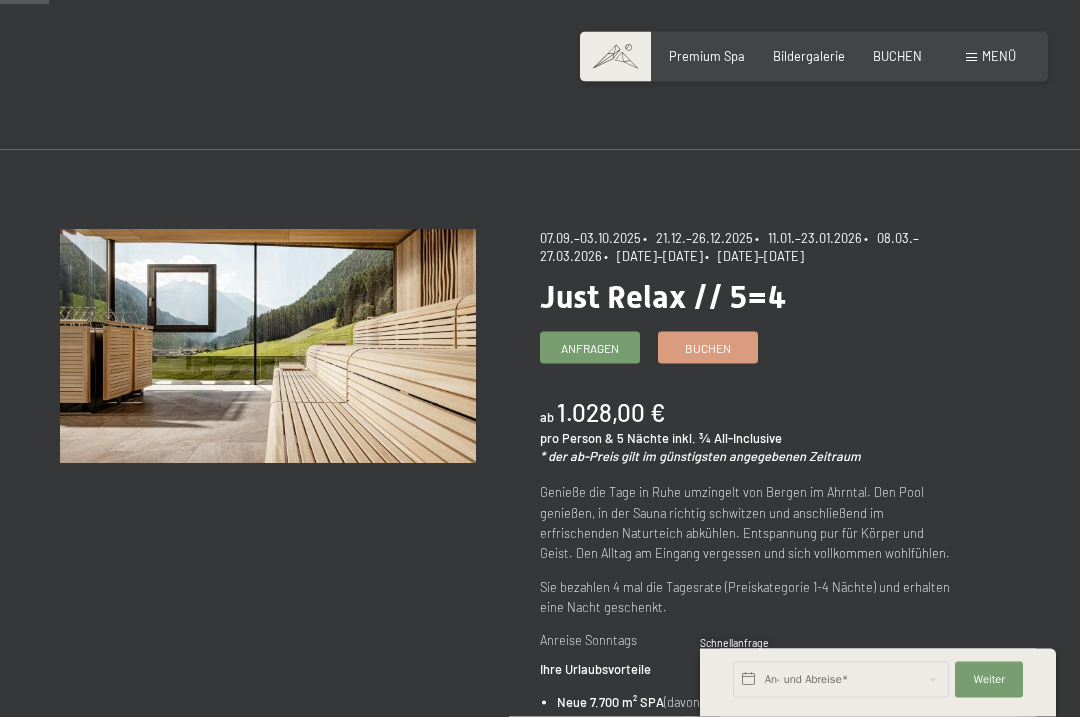 scroll, scrollTop: 0, scrollLeft: 0, axis: both 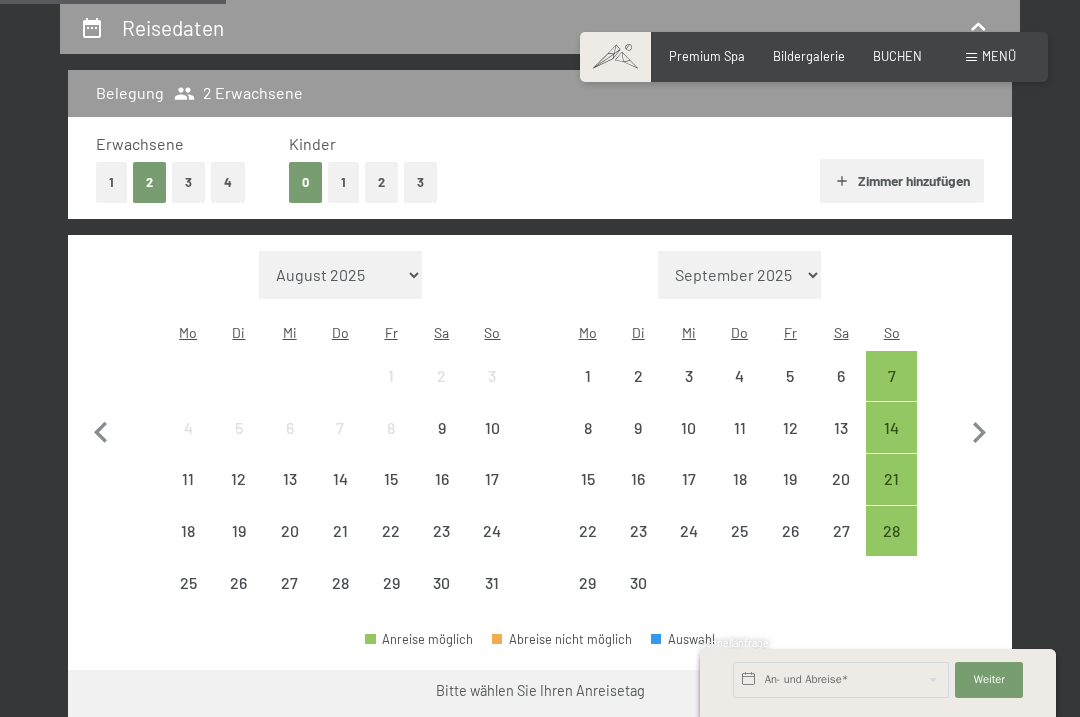 select on "2025-09-01" 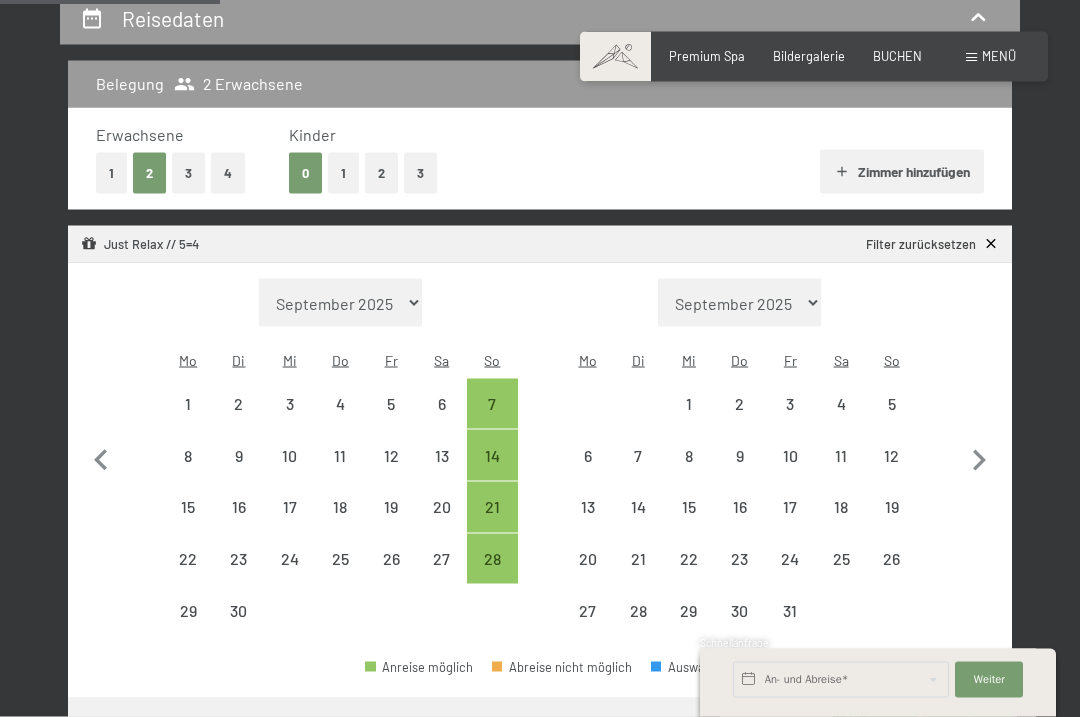 select on "2025-09-01" 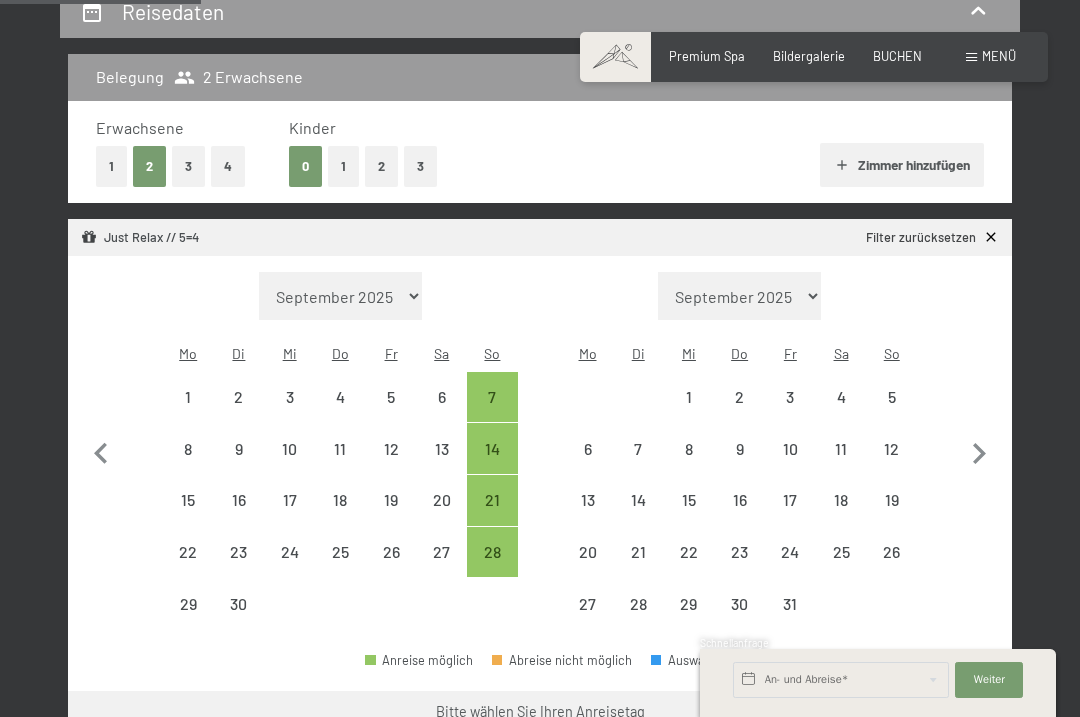 scroll, scrollTop: 418, scrollLeft: 0, axis: vertical 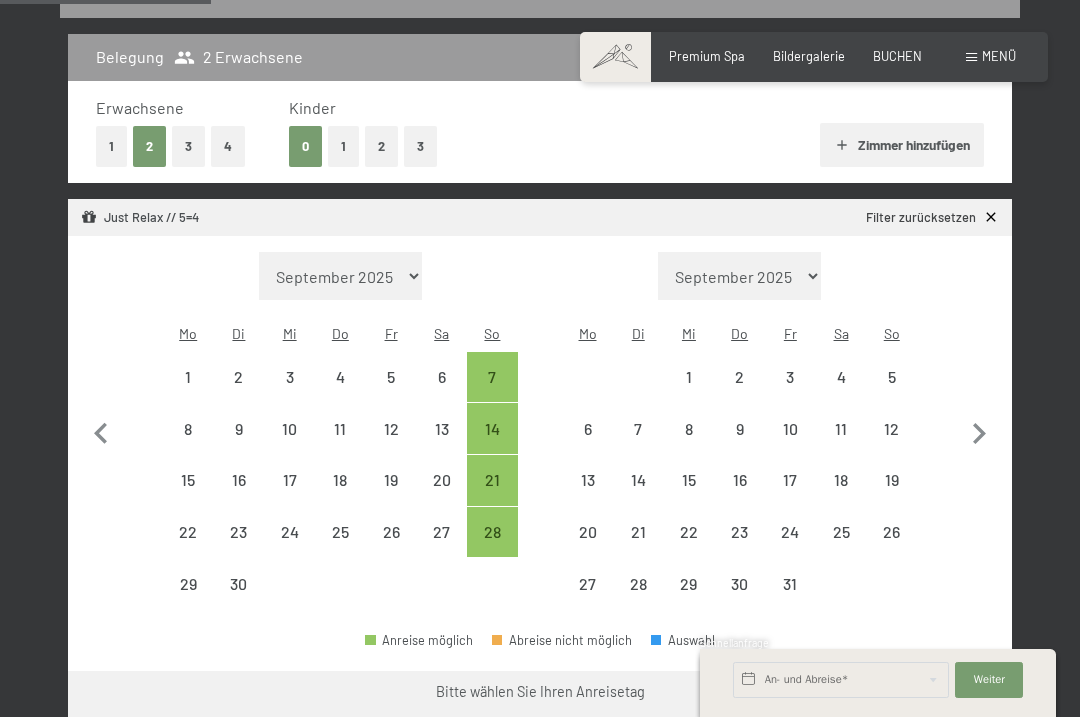 click on "15" at bounding box center (188, 480) 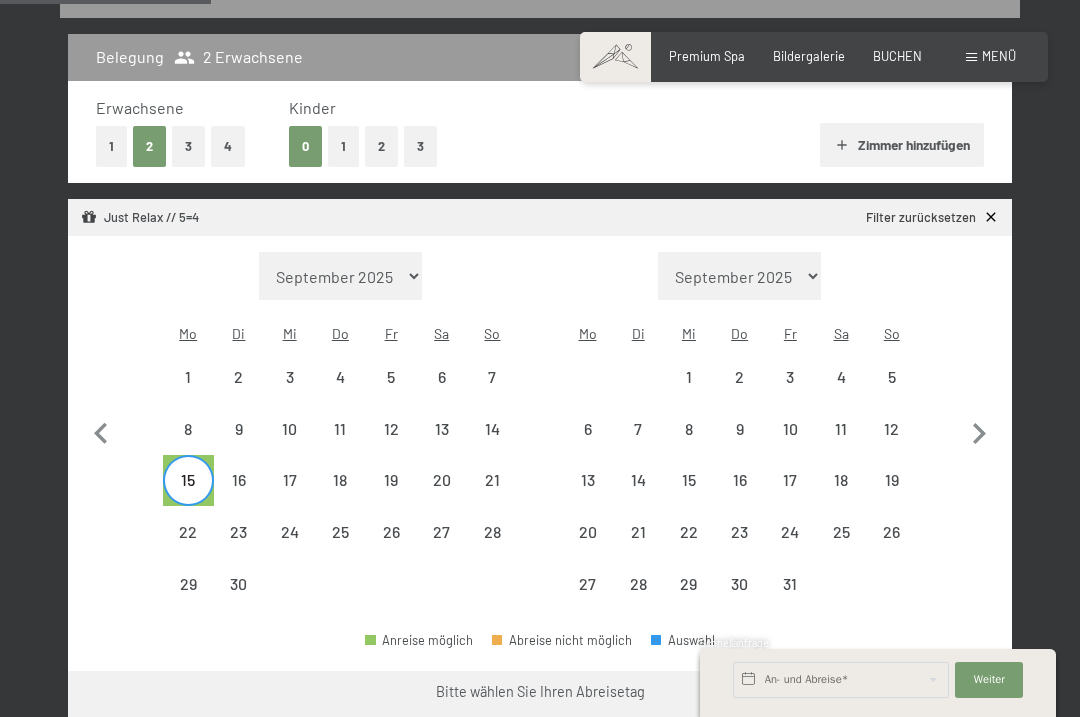 click on "19" at bounding box center (391, 495) 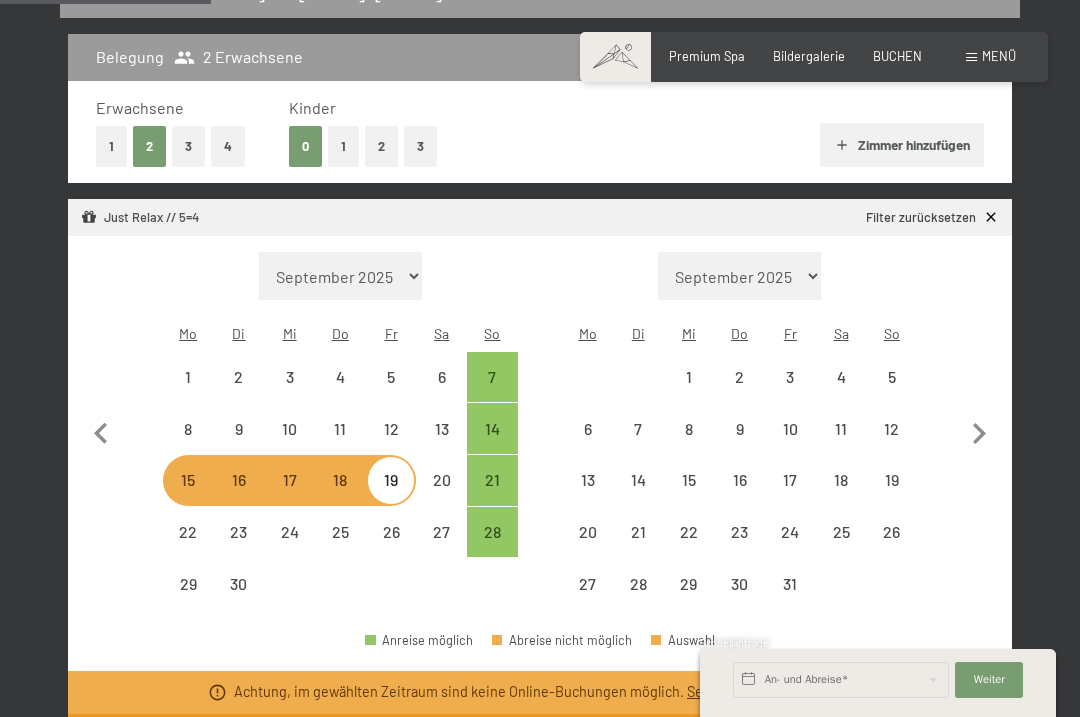 select on "2025-09-01" 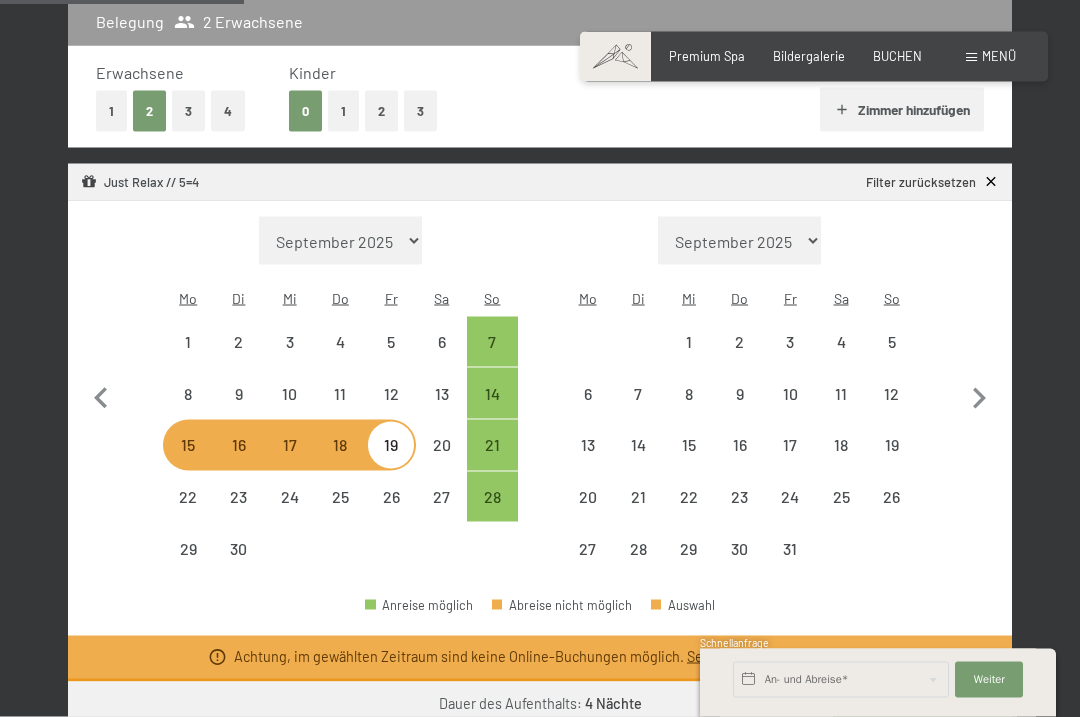 scroll, scrollTop: 476, scrollLeft: 0, axis: vertical 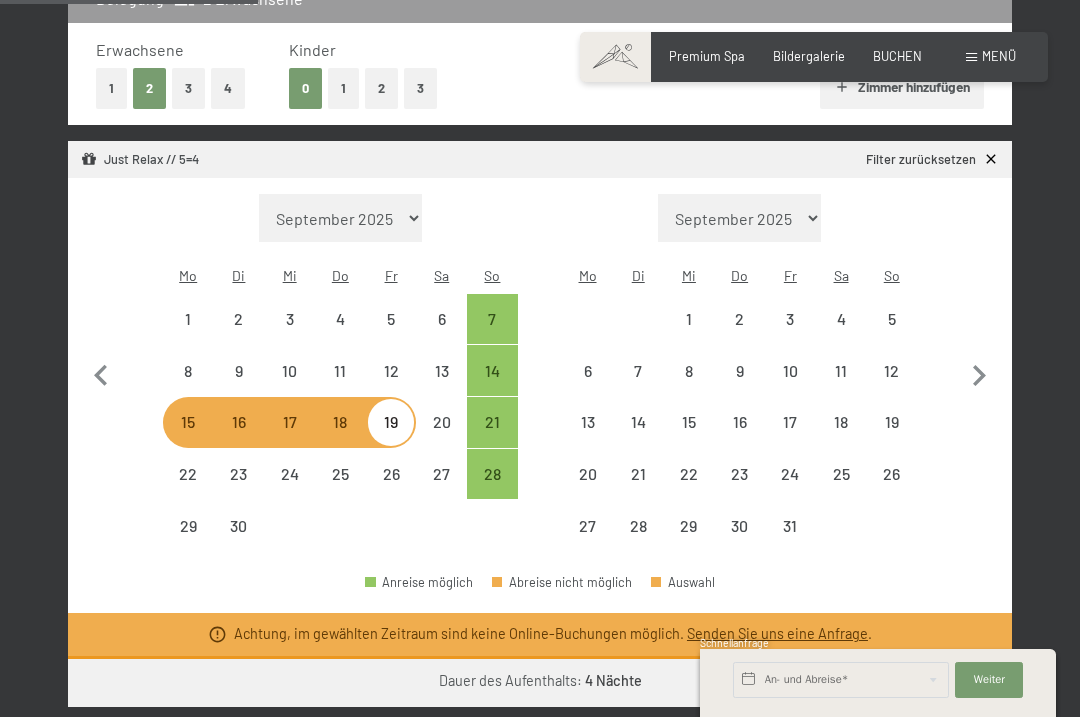 click on "15" at bounding box center (188, 437) 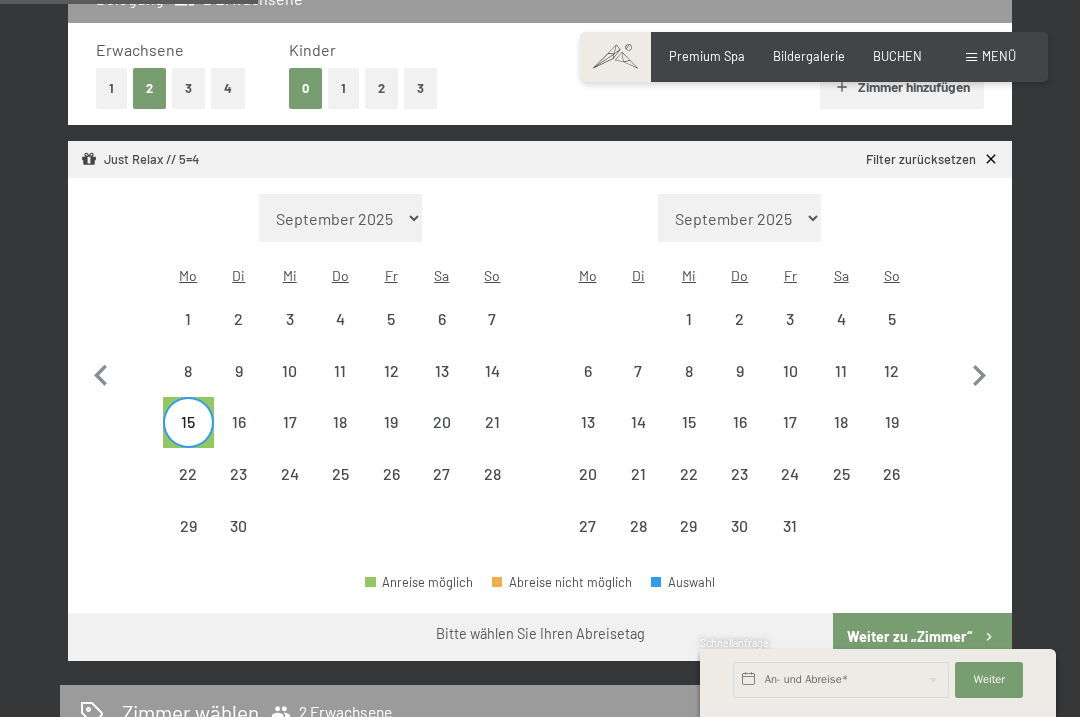 click on "22" at bounding box center [188, 489] 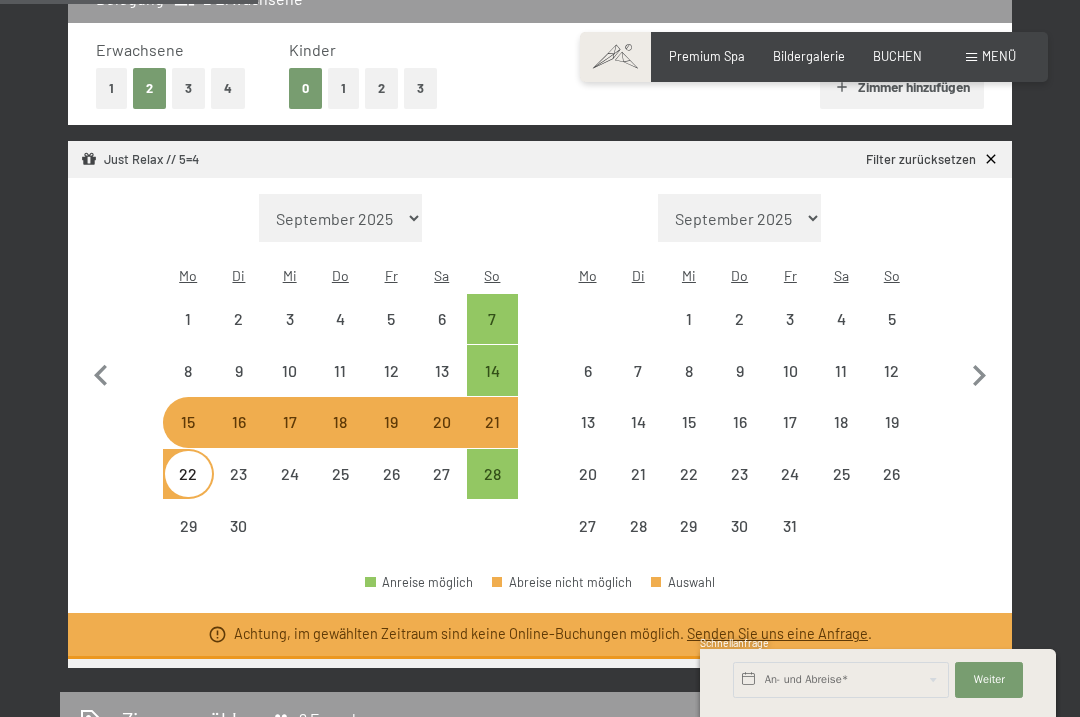 select on "2025-09-01" 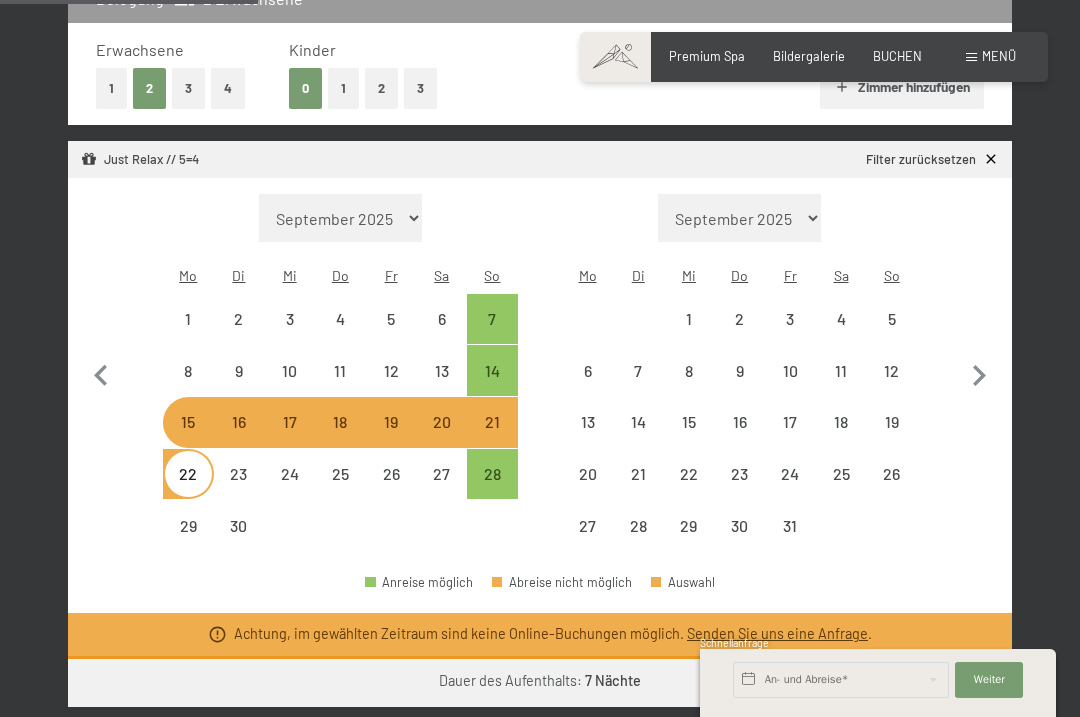 click on "26" at bounding box center [391, 489] 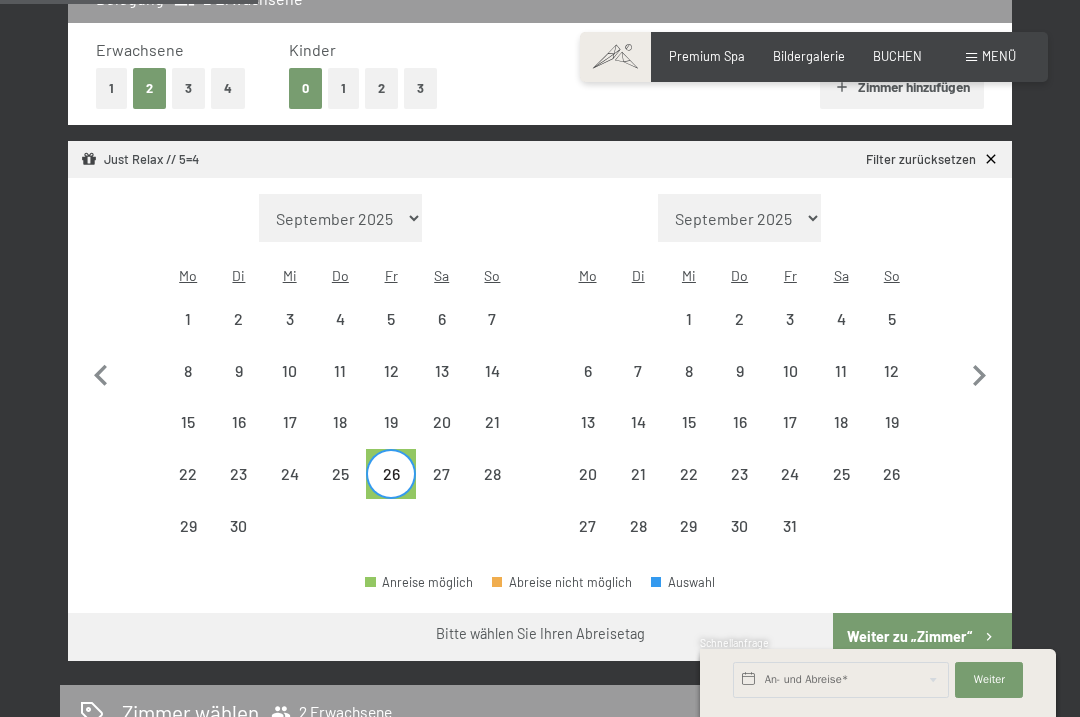 click on "22" at bounding box center [188, 489] 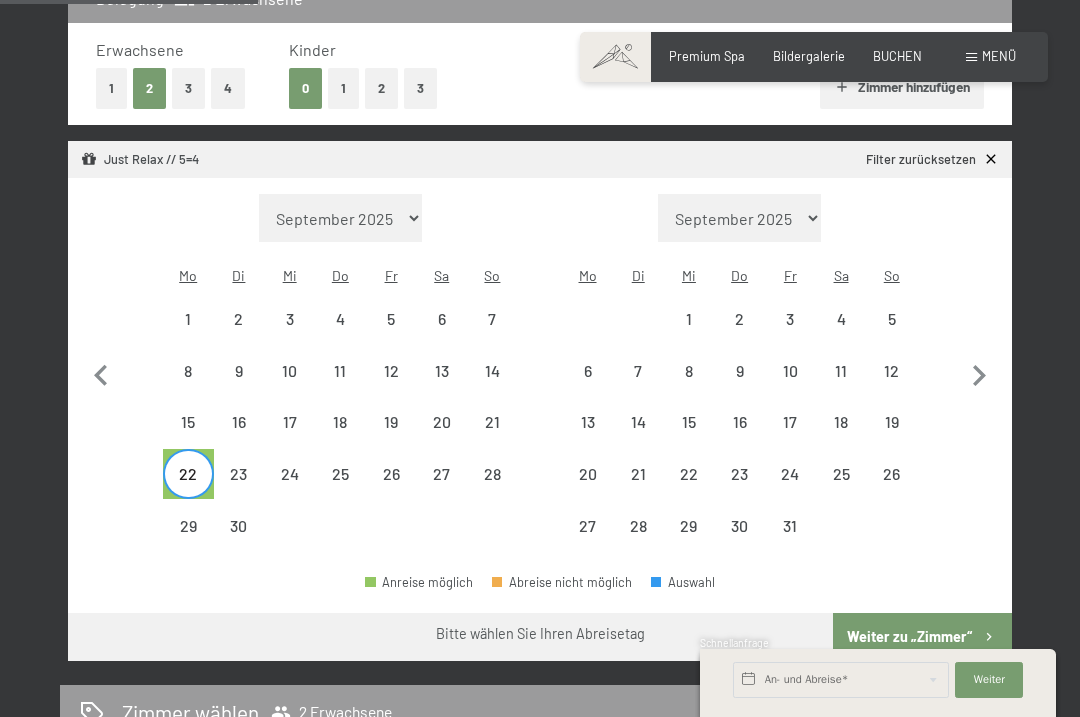 click on "26" at bounding box center (391, 489) 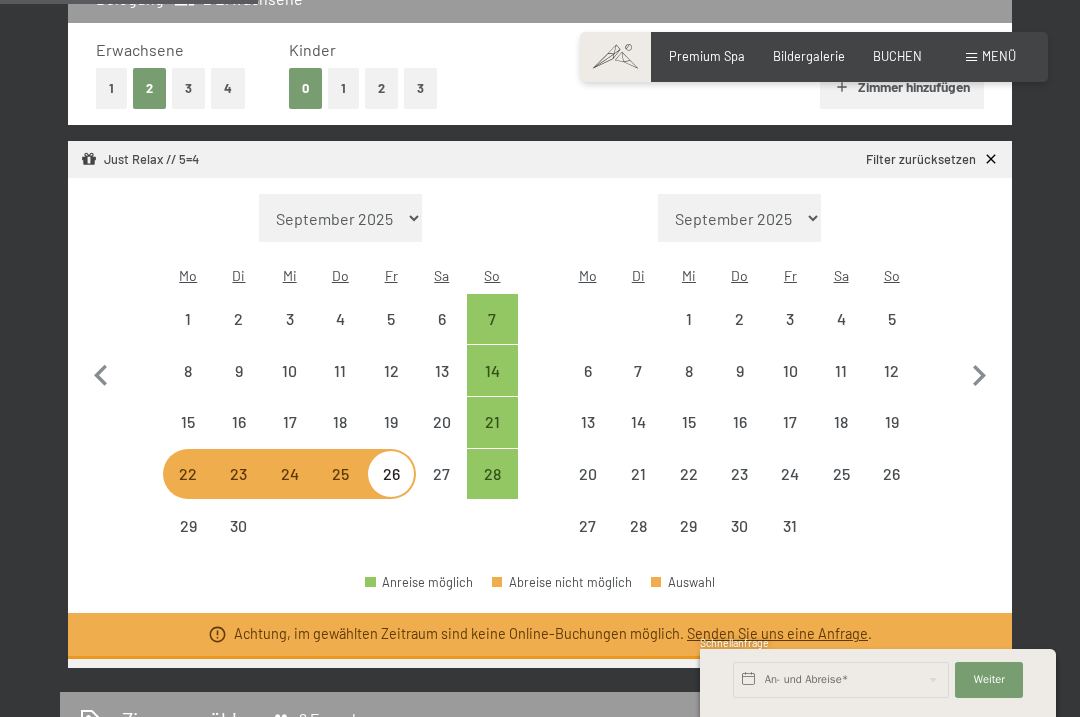 select on "2025-09-01" 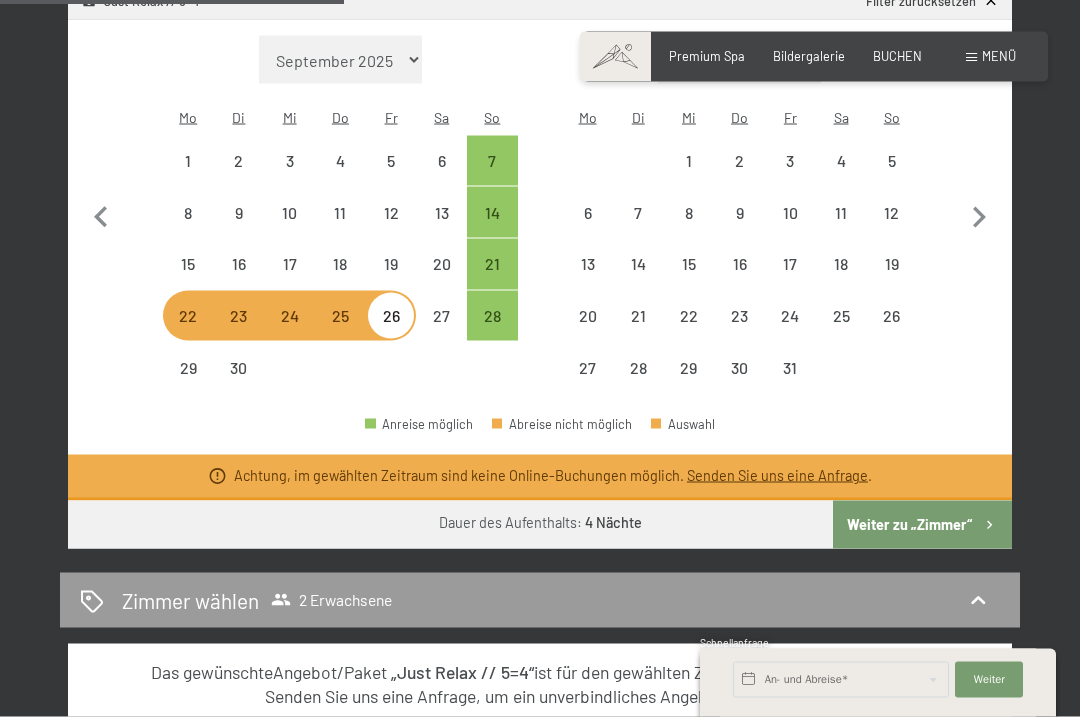 scroll, scrollTop: 634, scrollLeft: 0, axis: vertical 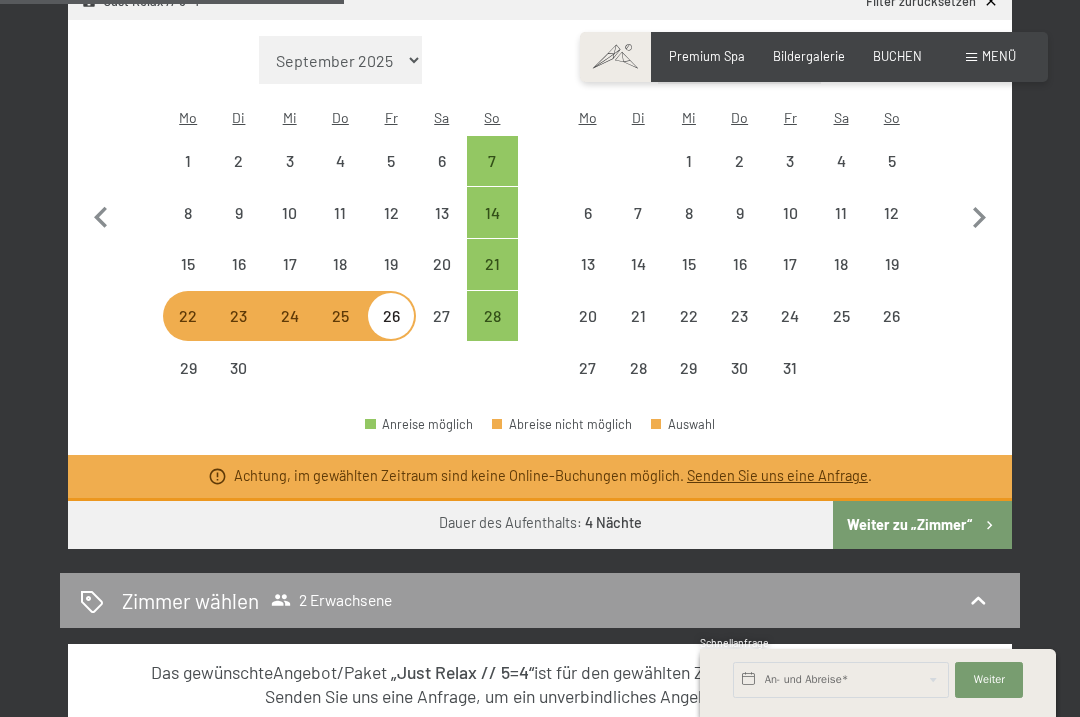click on "22" at bounding box center [188, 331] 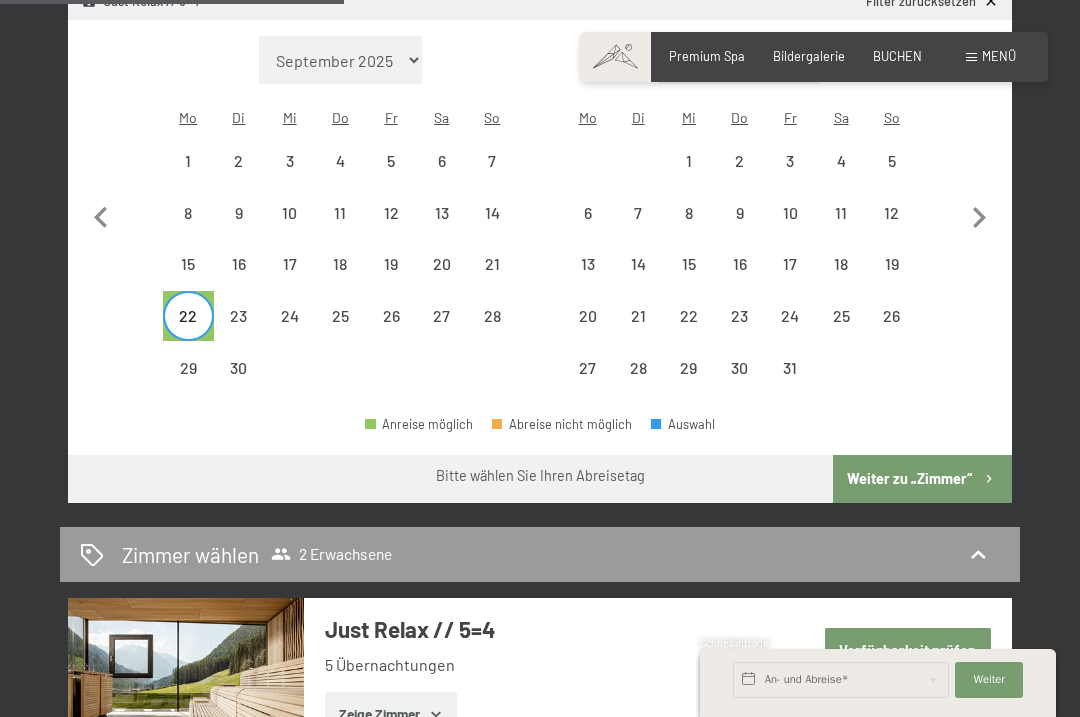 click on "27" at bounding box center [441, 331] 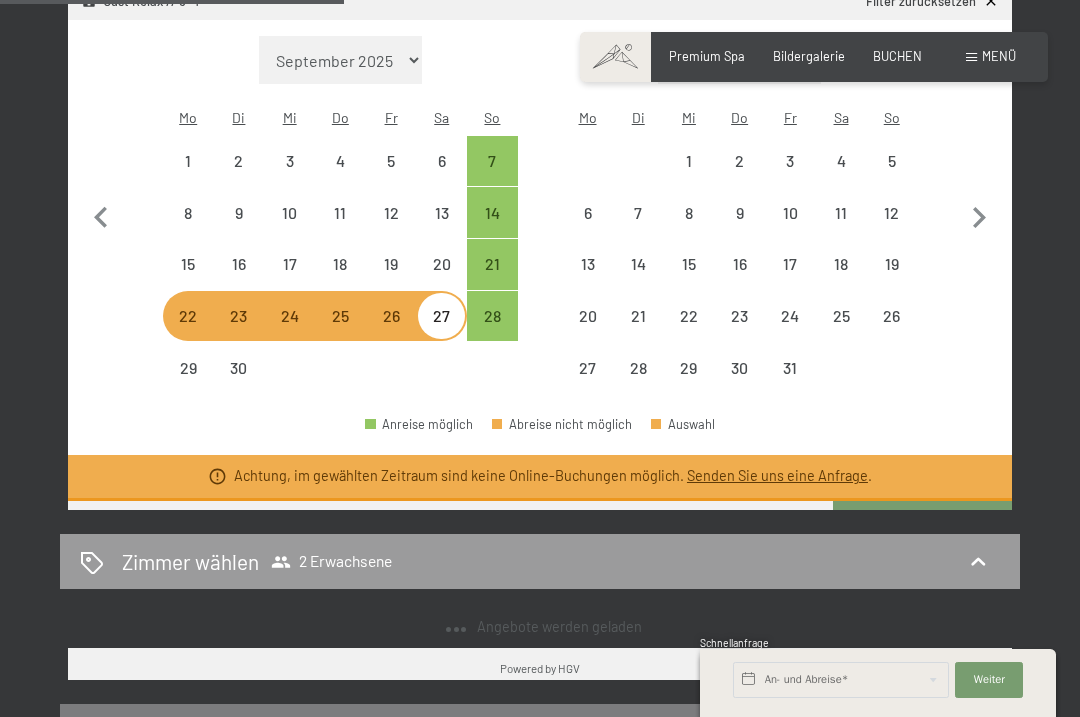 select on "2025-09-01" 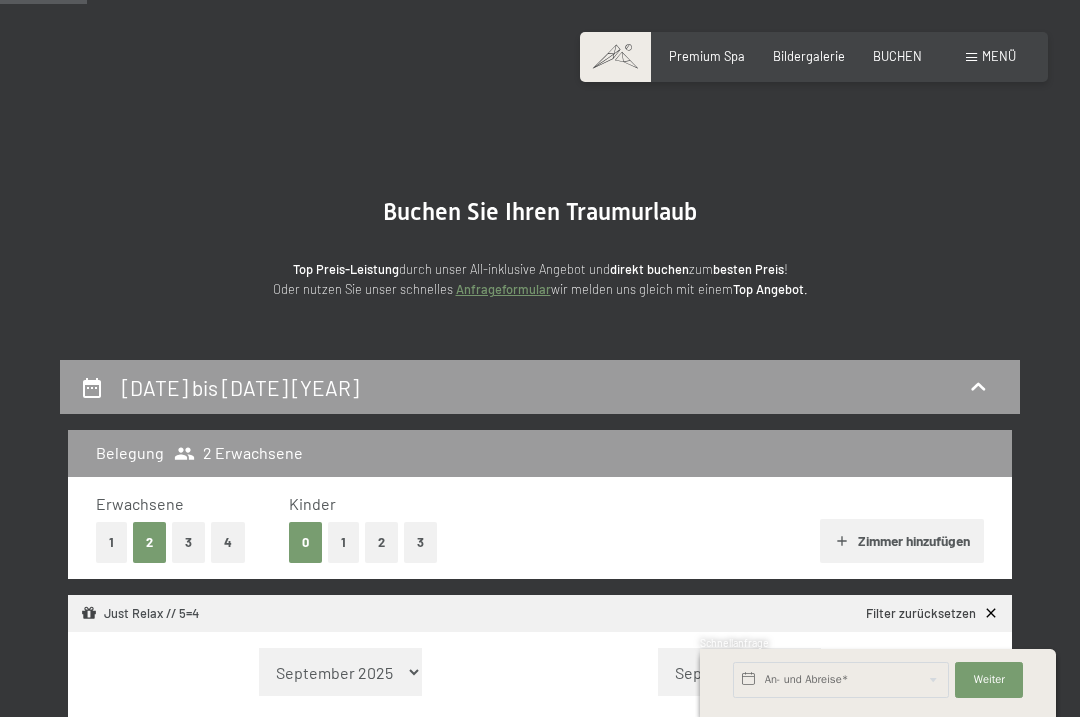 scroll, scrollTop: 0, scrollLeft: 0, axis: both 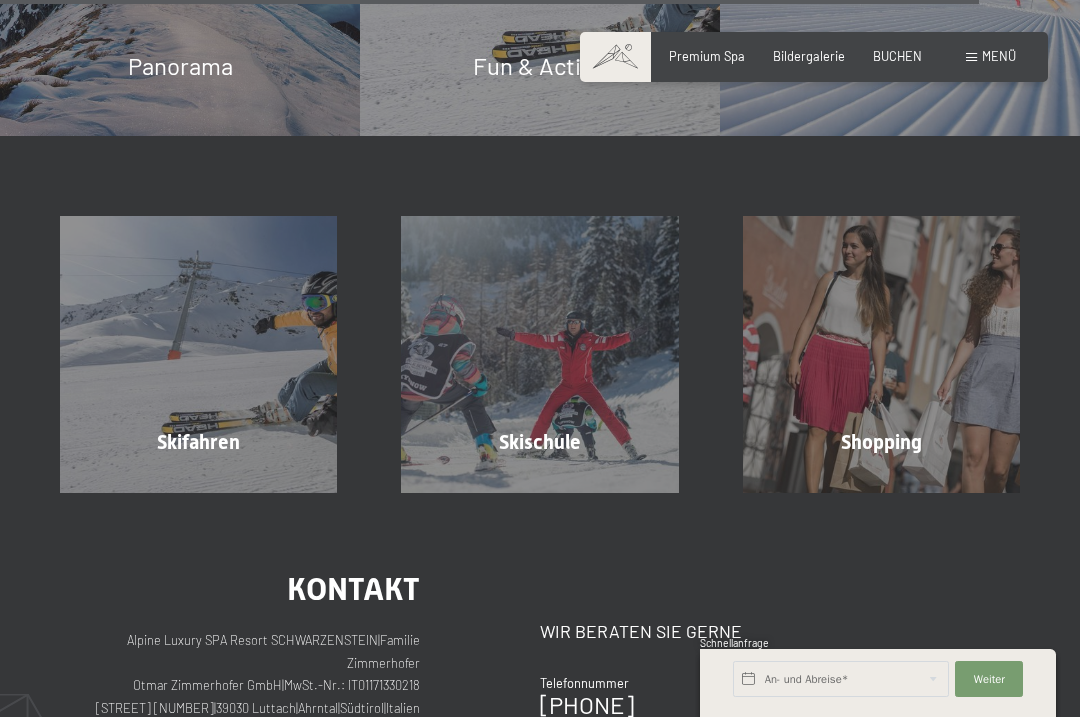 click on "Skifahren           Mehr erfahren" at bounding box center (198, 354) 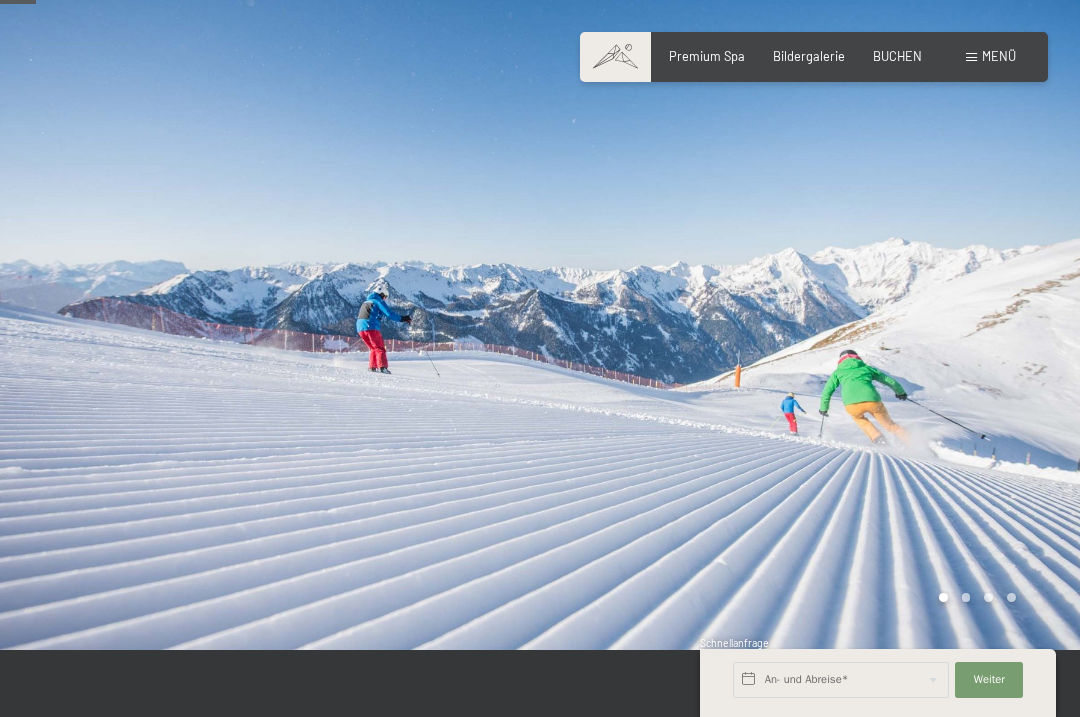scroll, scrollTop: 246, scrollLeft: 0, axis: vertical 